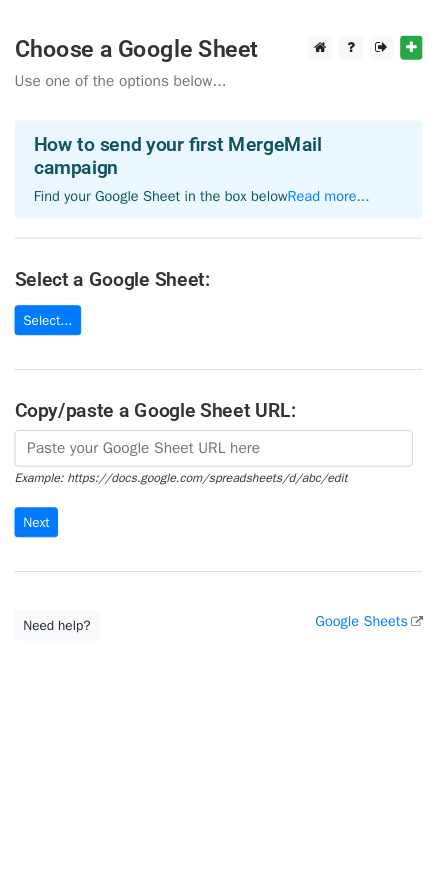 scroll, scrollTop: 0, scrollLeft: 0, axis: both 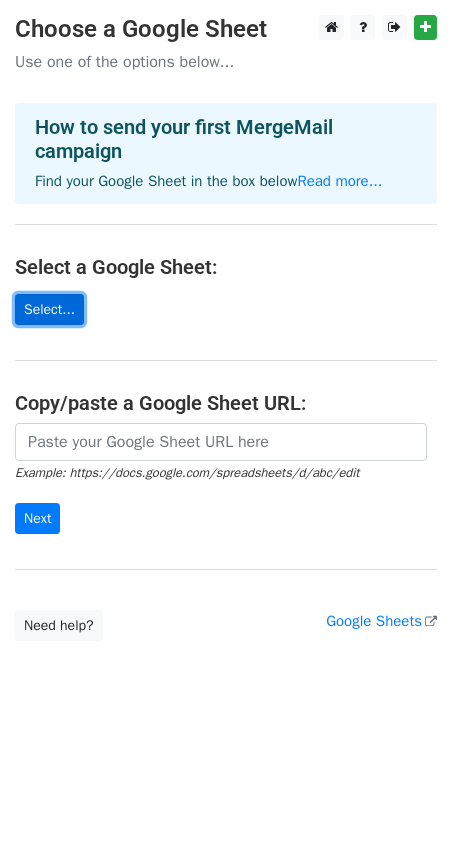 click on "Select..." at bounding box center [49, 309] 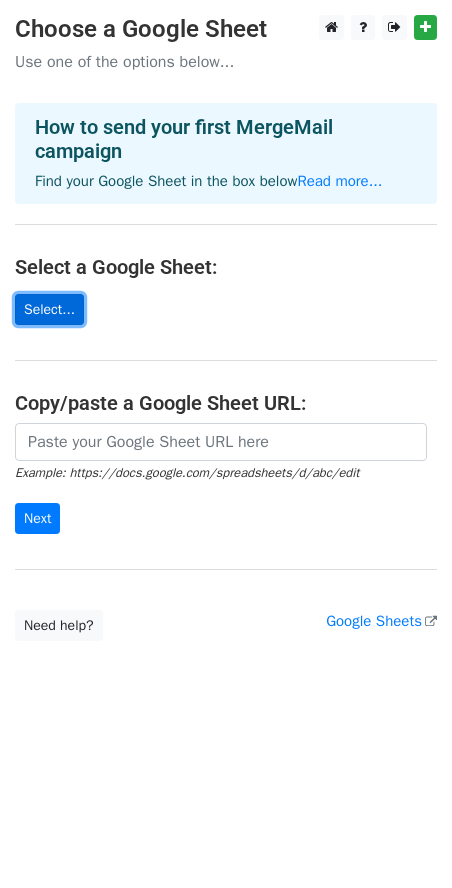 click on "Select..." at bounding box center [49, 309] 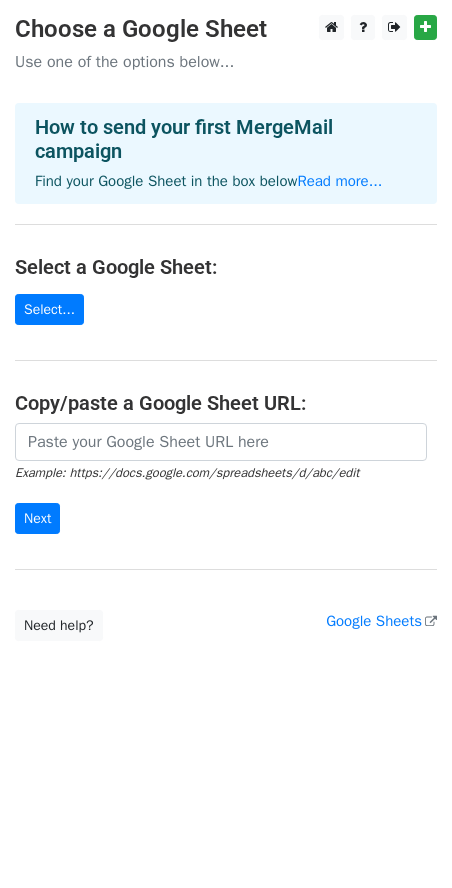 scroll, scrollTop: 0, scrollLeft: 0, axis: both 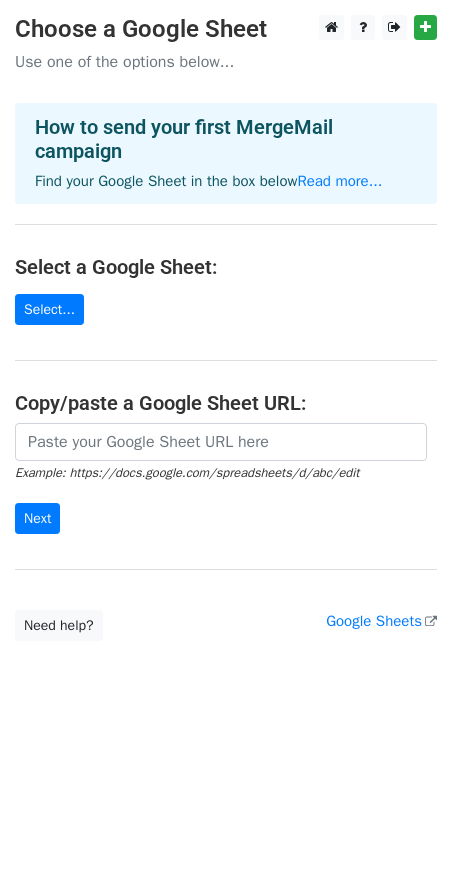 click on "Choose a Google Sheet
Use one of the options below...
How to send your first MergeMail campaign
Find your Google Sheet in the box below  Read more...
Select a Google Sheet:
Select...
Copy/paste a Google Sheet URL:
Example:
https://docs.google.com/spreadsheets/d/abc/edit
Next
Google Sheets
Need help?
Help
×
Why do I need to copy/paste a Google Sheet URL?
Normally, MergeMail would show you a list of your Google Sheets to choose from, but because you didn't allow MergeMail access to your Google Drive, it cannot show you a list of your Google Sheets. You can read more about permissions in our  support pages .
If you'd like to see a list of your Google Sheets, you'll need to  sign out of MergeMail  and then sign back in and allow access to your Google Drive.
Are your recipients in a CSV or Excel file?
Import your CSV or Excel file into a Google Sheet  then try again.
Read our" at bounding box center (226, 328) 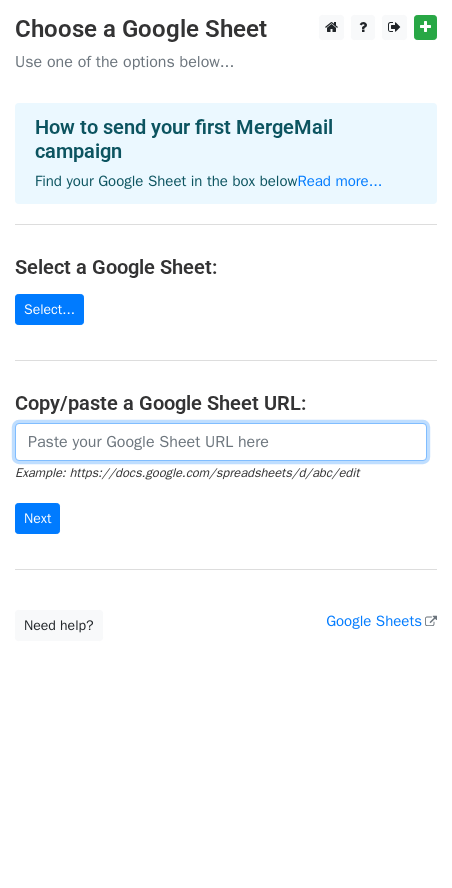 click at bounding box center [221, 442] 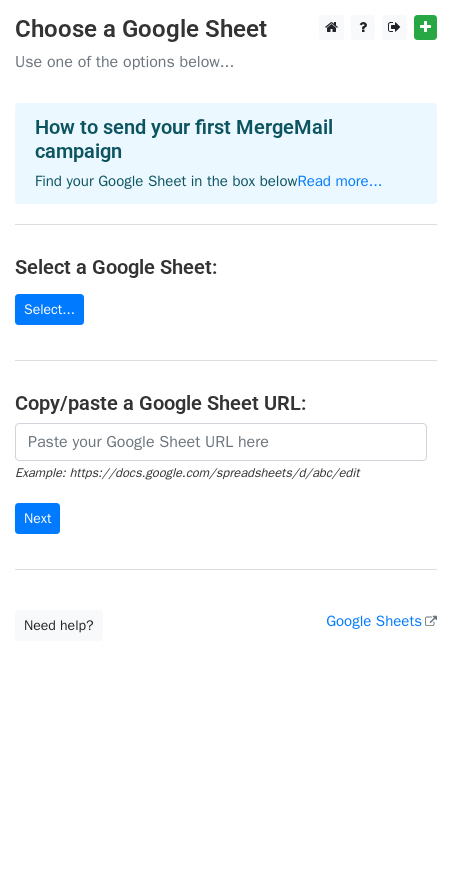scroll, scrollTop: 0, scrollLeft: 0, axis: both 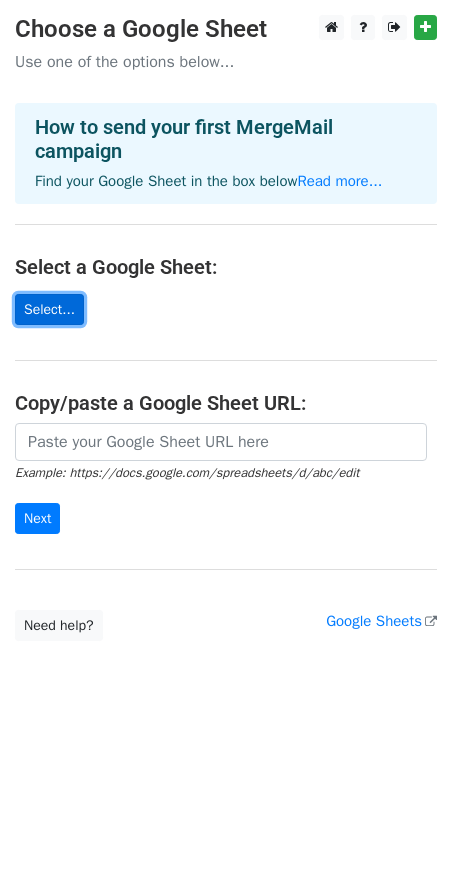 click on "Select..." at bounding box center (49, 309) 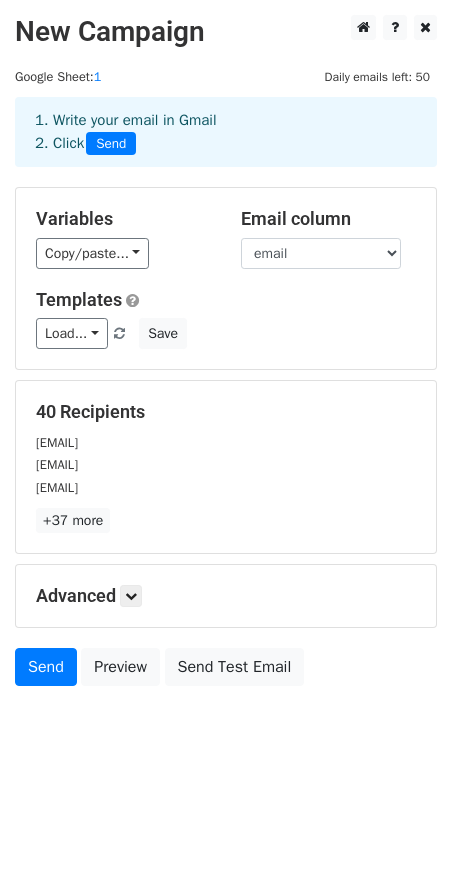 scroll, scrollTop: 0, scrollLeft: 0, axis: both 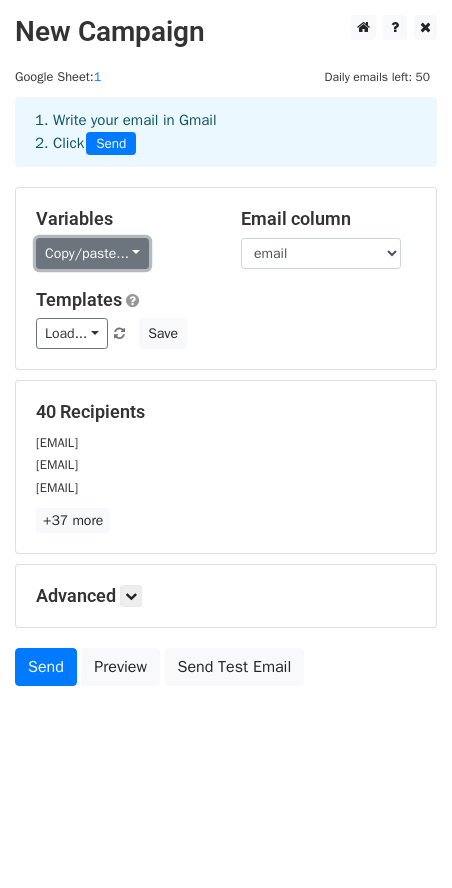 click on "Copy/paste..." at bounding box center (92, 253) 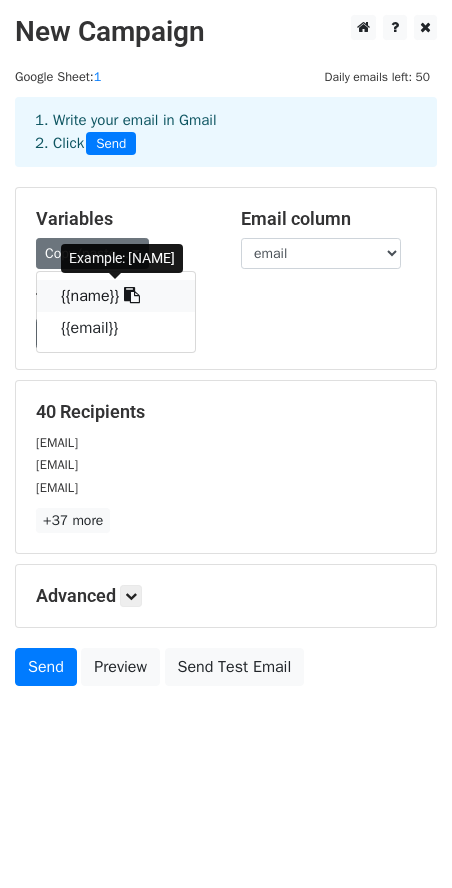 click on "{{name}}" at bounding box center (116, 296) 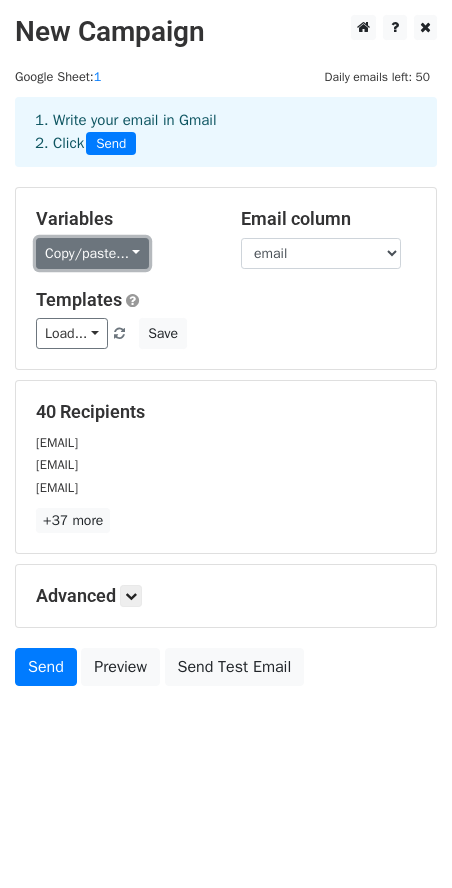 click on "Copy/paste..." at bounding box center (92, 253) 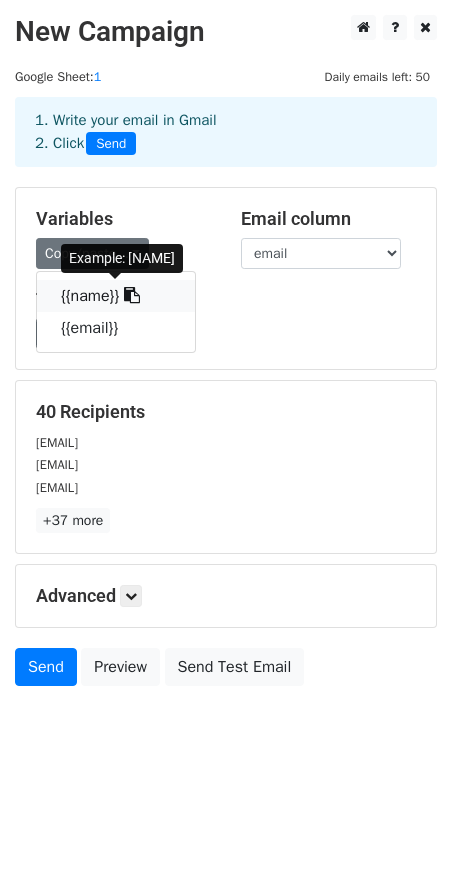 click on "{{name}}" at bounding box center (116, 296) 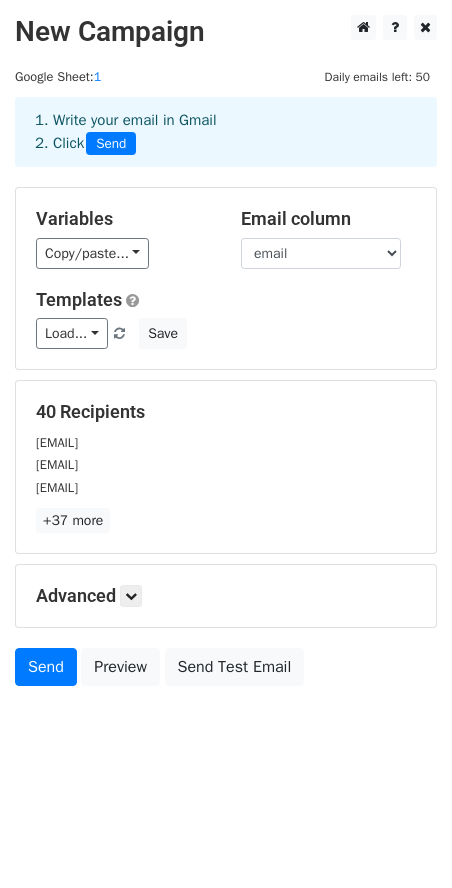 click on "Load...
No templates saved
Save" at bounding box center [226, 333] 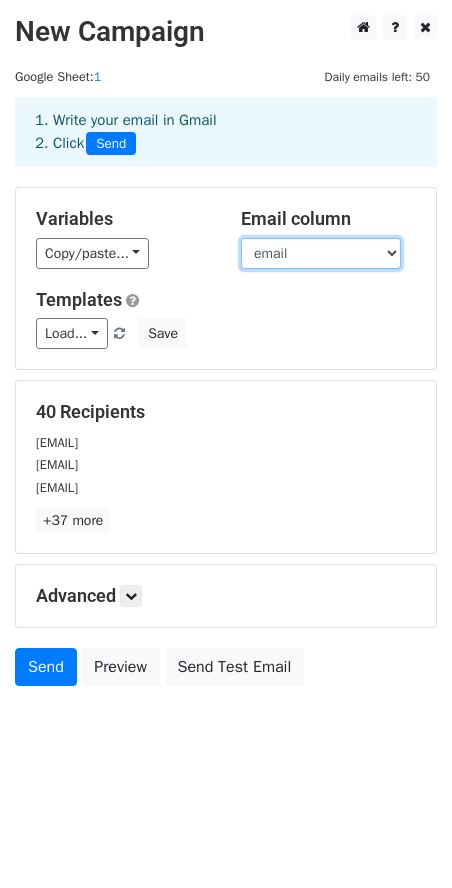 click on "name
email" at bounding box center (321, 253) 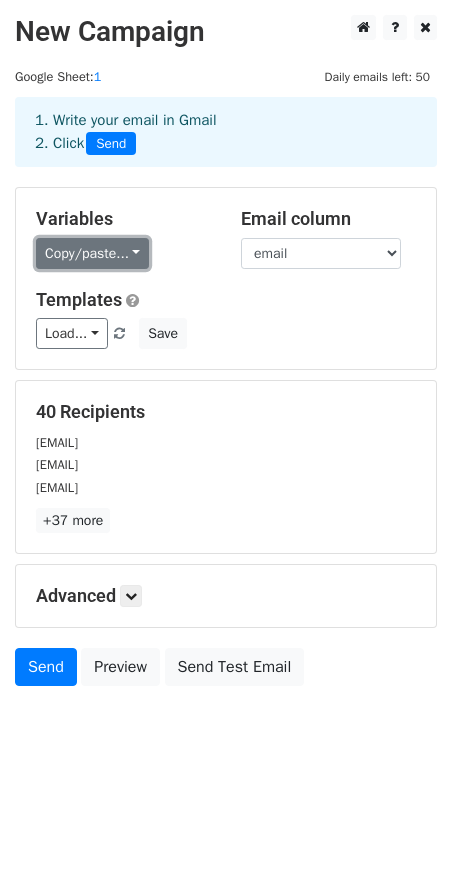 click on "Copy/paste..." at bounding box center (92, 253) 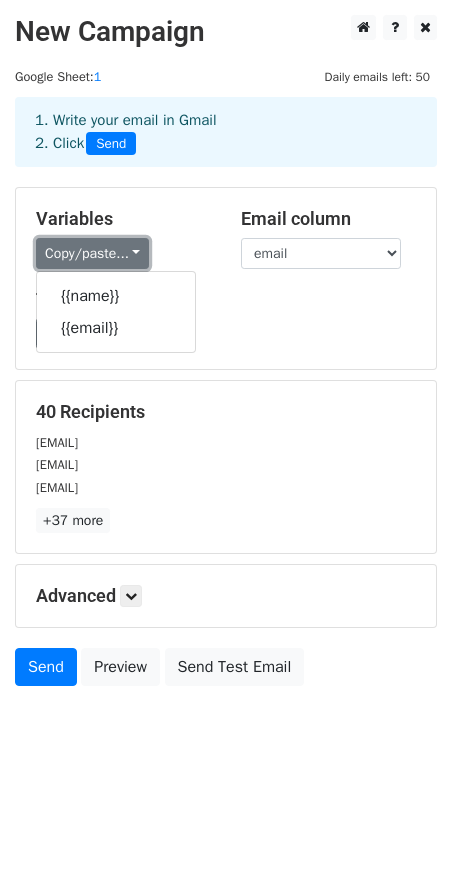 click on "Copy/paste..." at bounding box center [92, 253] 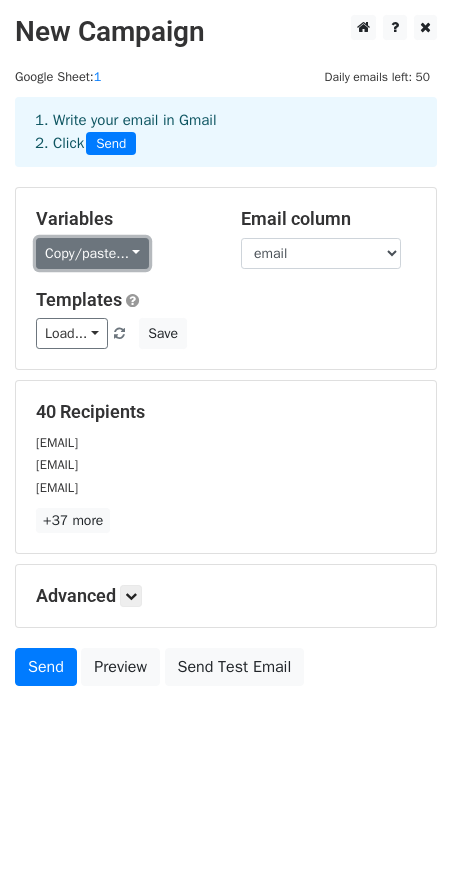 click on "Copy/paste..." at bounding box center (92, 253) 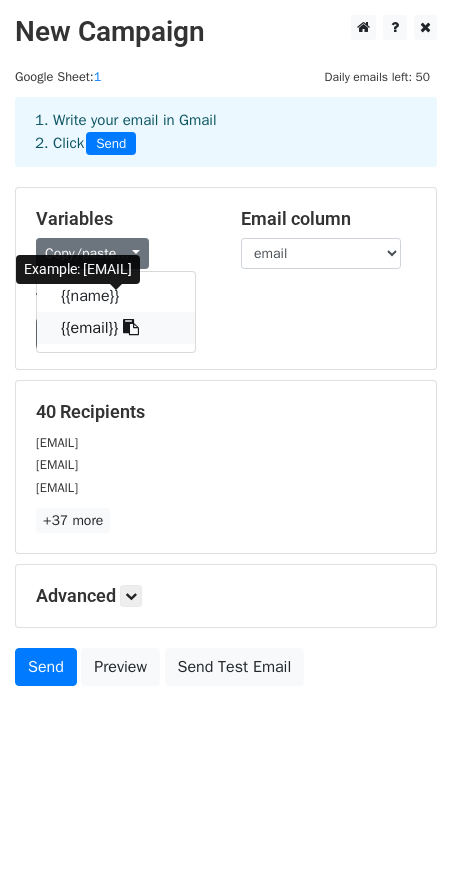 click on "{{email}}" at bounding box center (116, 328) 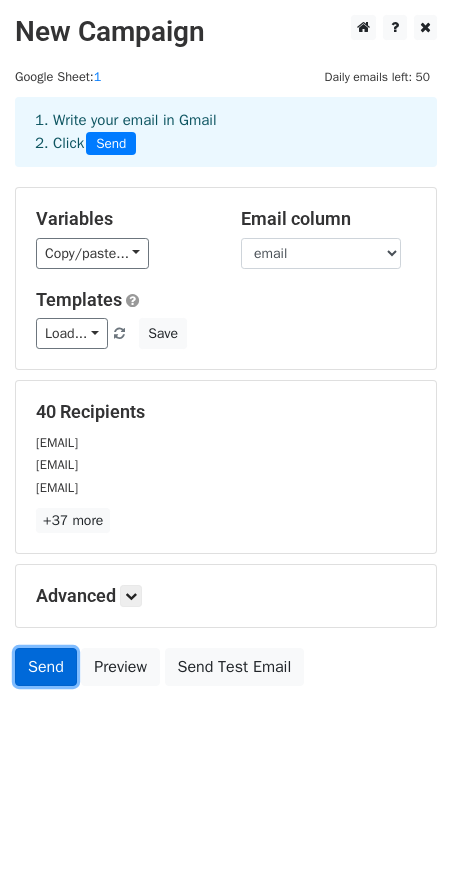 click on "Send" at bounding box center (46, 667) 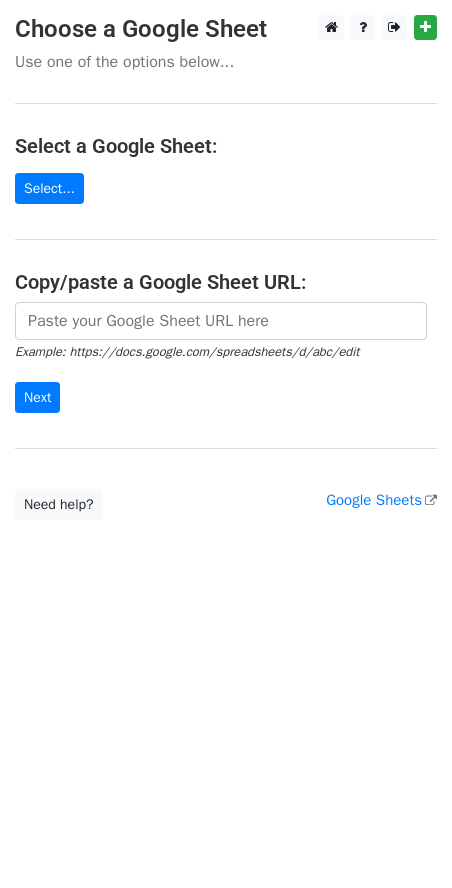 scroll, scrollTop: 0, scrollLeft: 0, axis: both 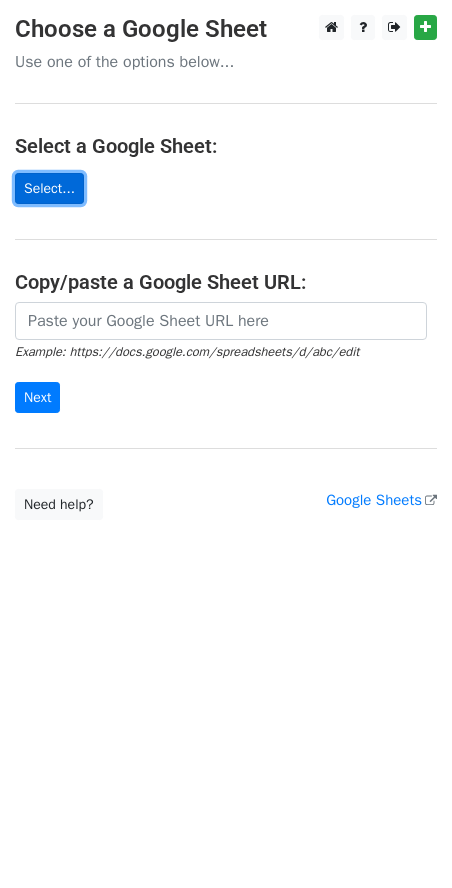 click on "Select..." at bounding box center (49, 188) 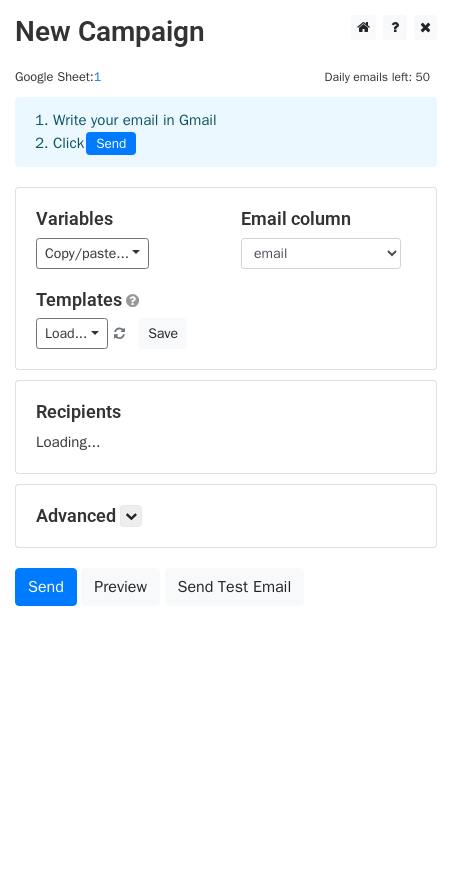 scroll, scrollTop: 0, scrollLeft: 0, axis: both 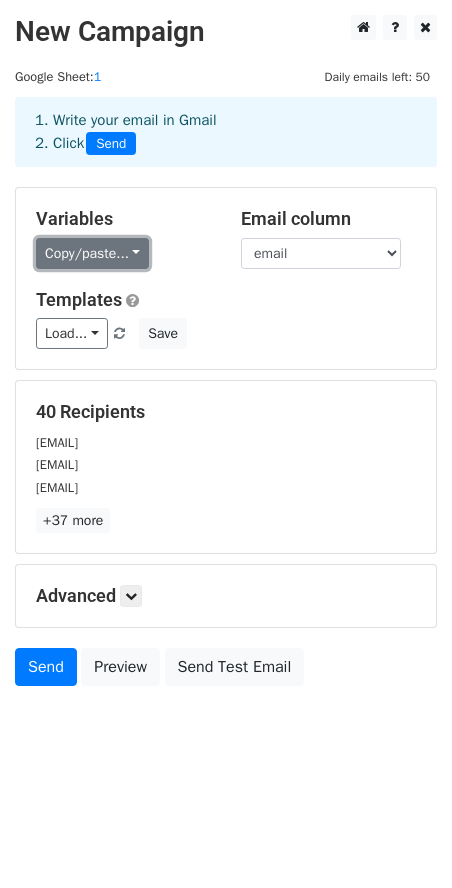click on "Copy/paste..." at bounding box center [92, 253] 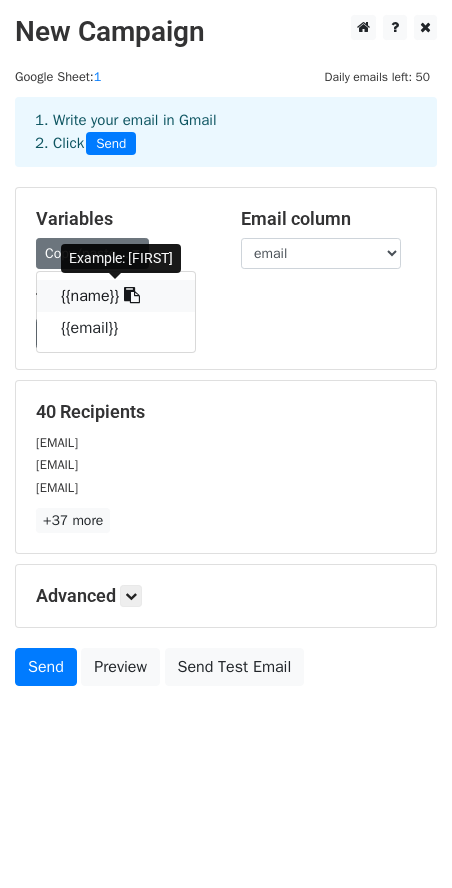 click on "{{name}}" at bounding box center [116, 296] 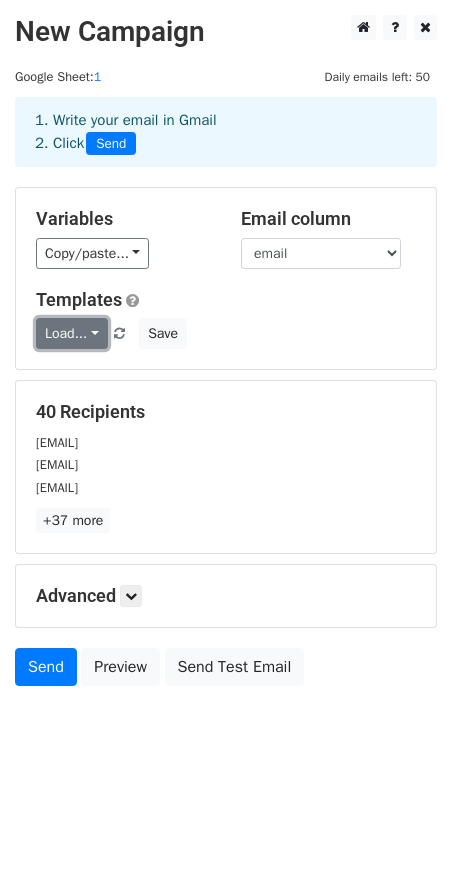 click on "Load..." at bounding box center [72, 333] 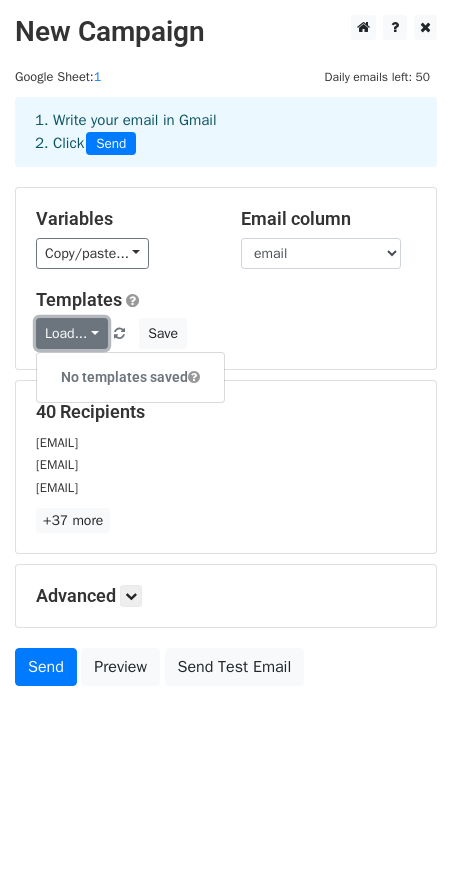 click on "Load..." at bounding box center [72, 333] 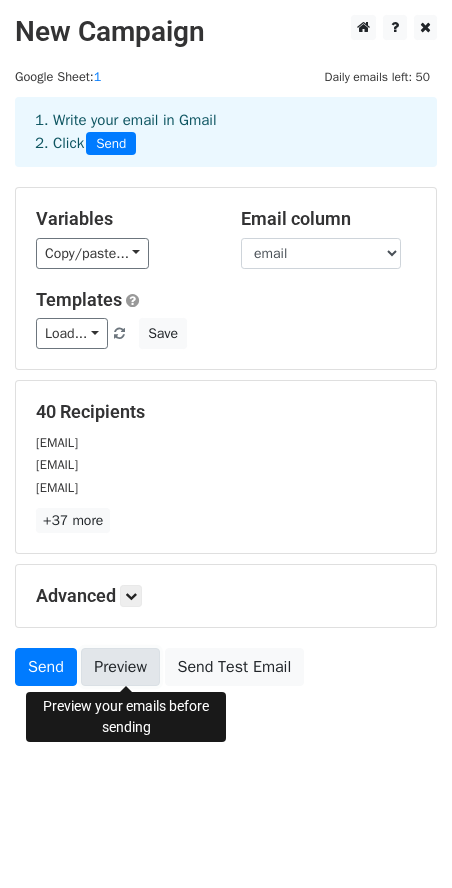 click on "Preview" at bounding box center [120, 667] 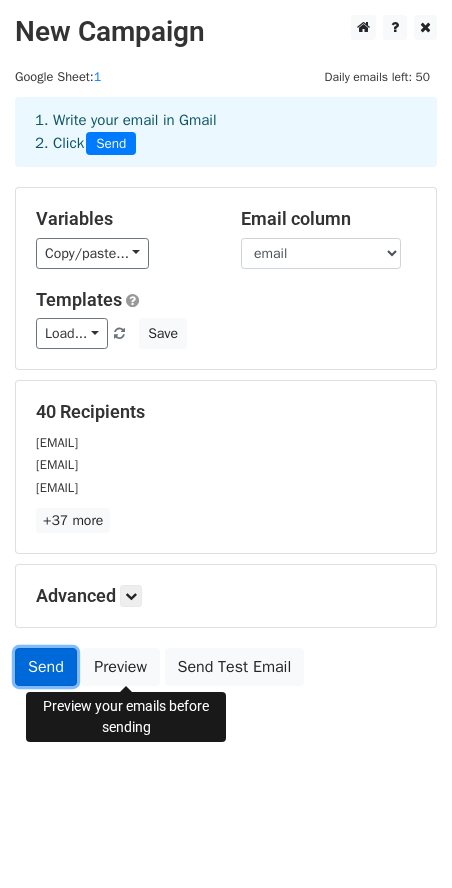click on "Send" at bounding box center [46, 667] 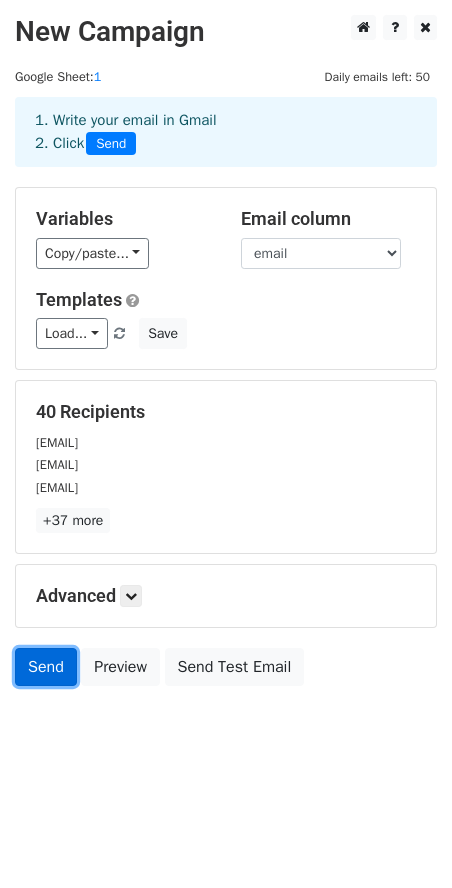 click on "Send" at bounding box center [46, 667] 